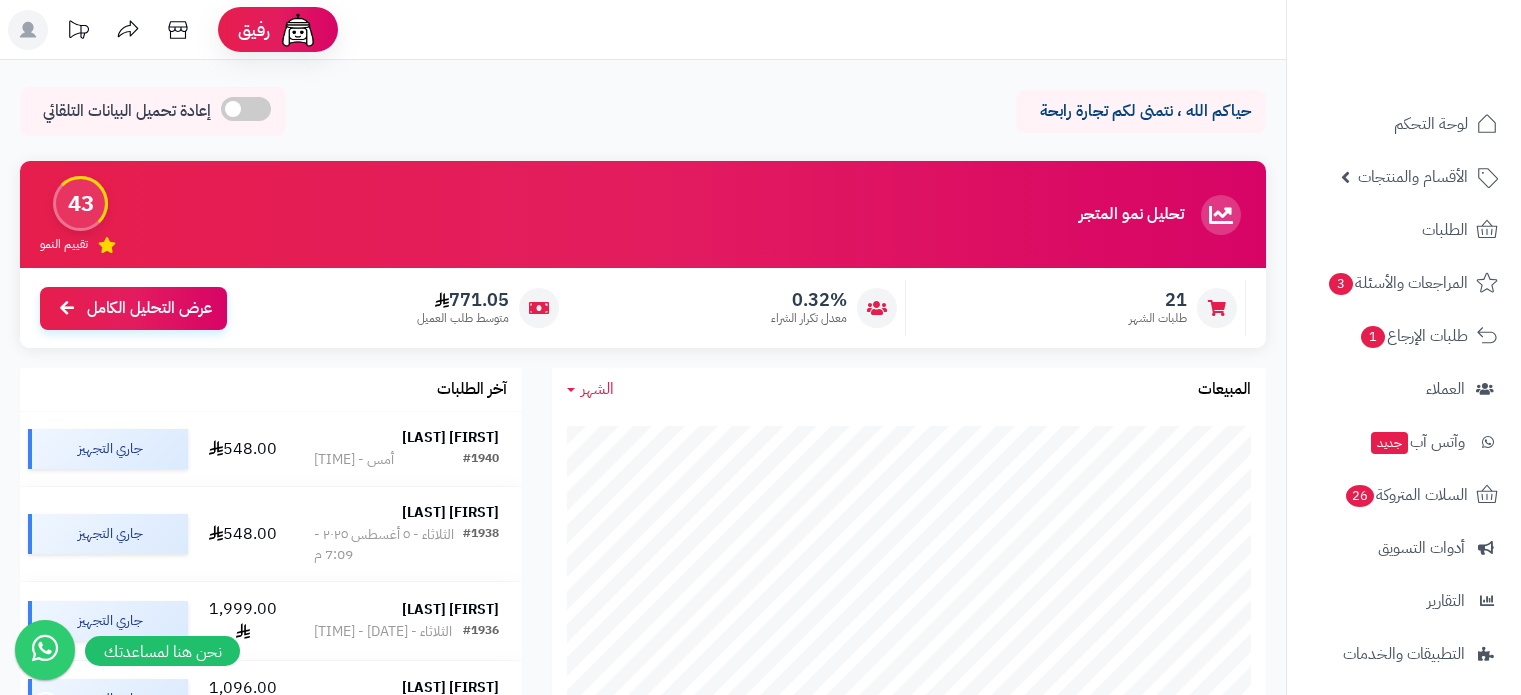 scroll, scrollTop: 0, scrollLeft: 0, axis: both 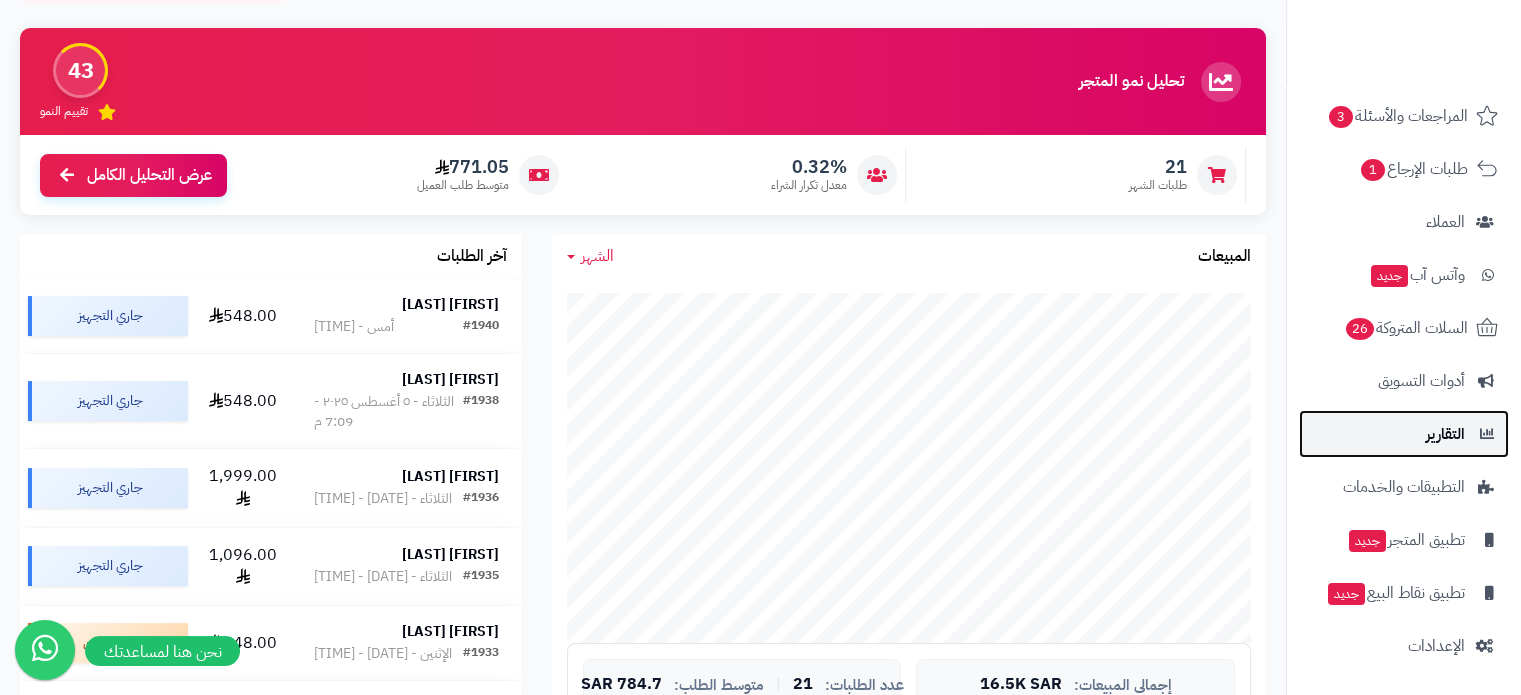 click on "التقارير" at bounding box center [1445, 434] 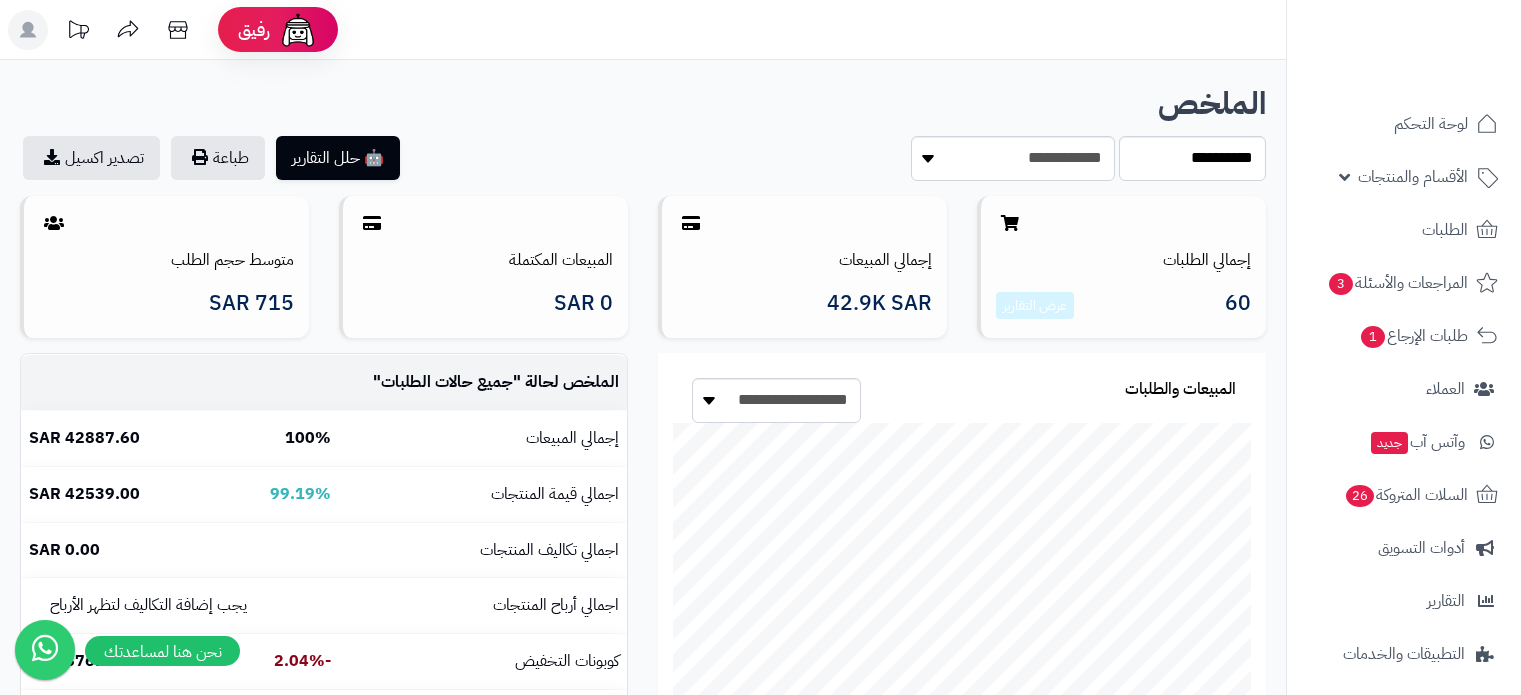 scroll, scrollTop: 0, scrollLeft: 0, axis: both 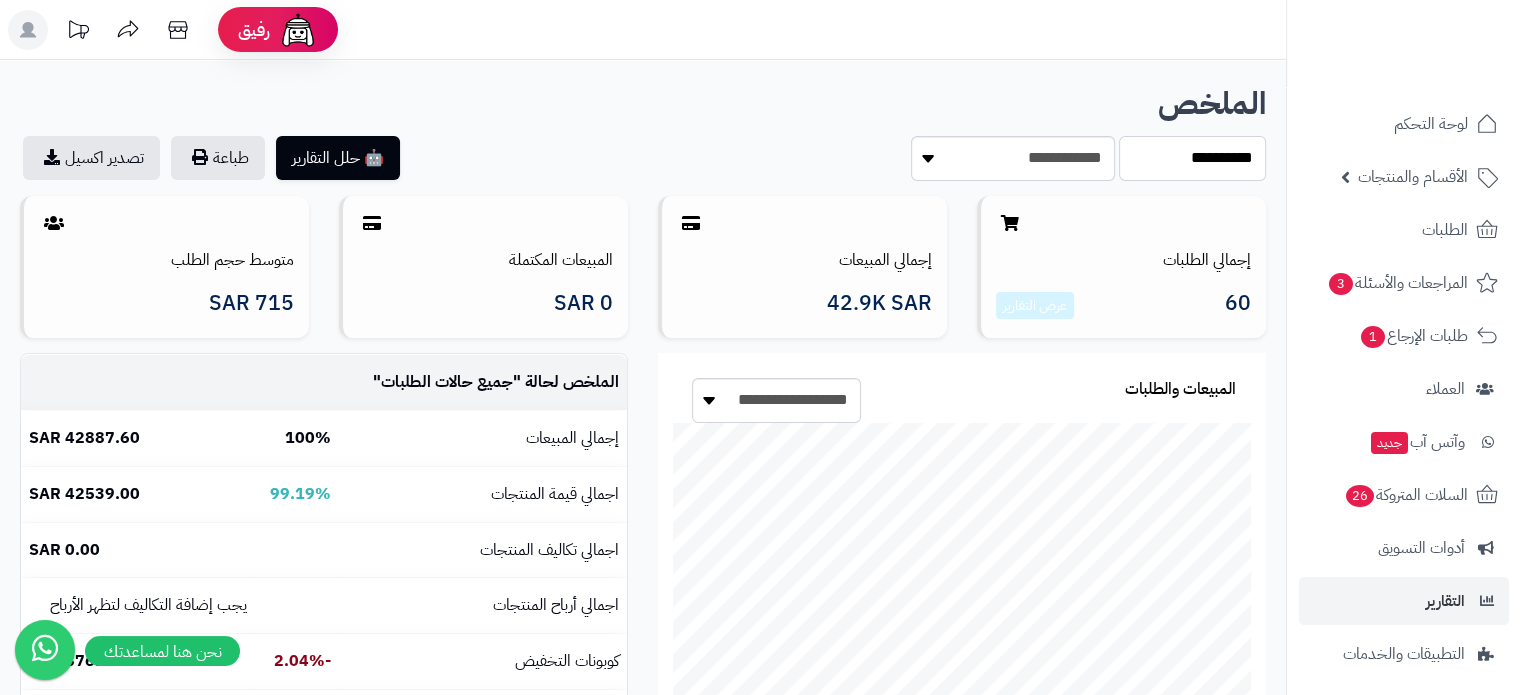 click on "**********" at bounding box center (1192, 158) 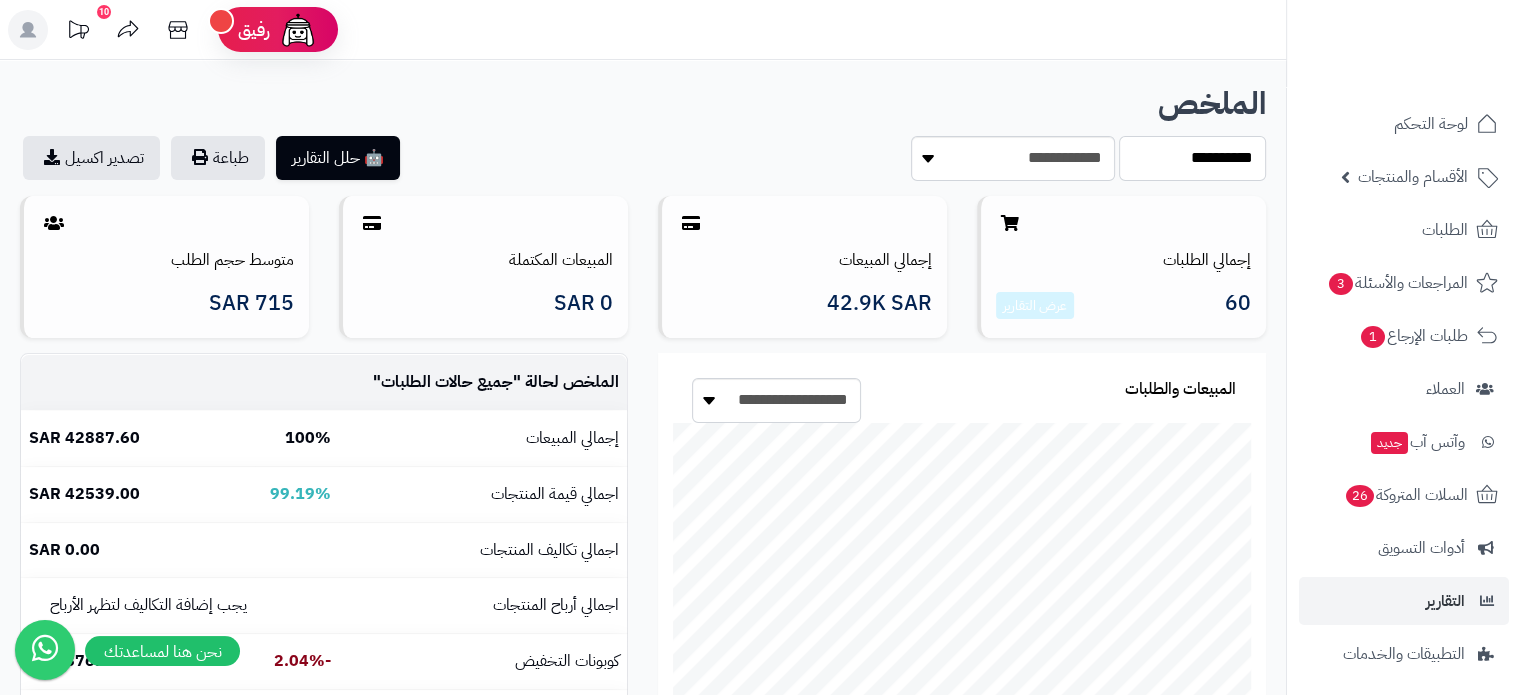 select on "*****" 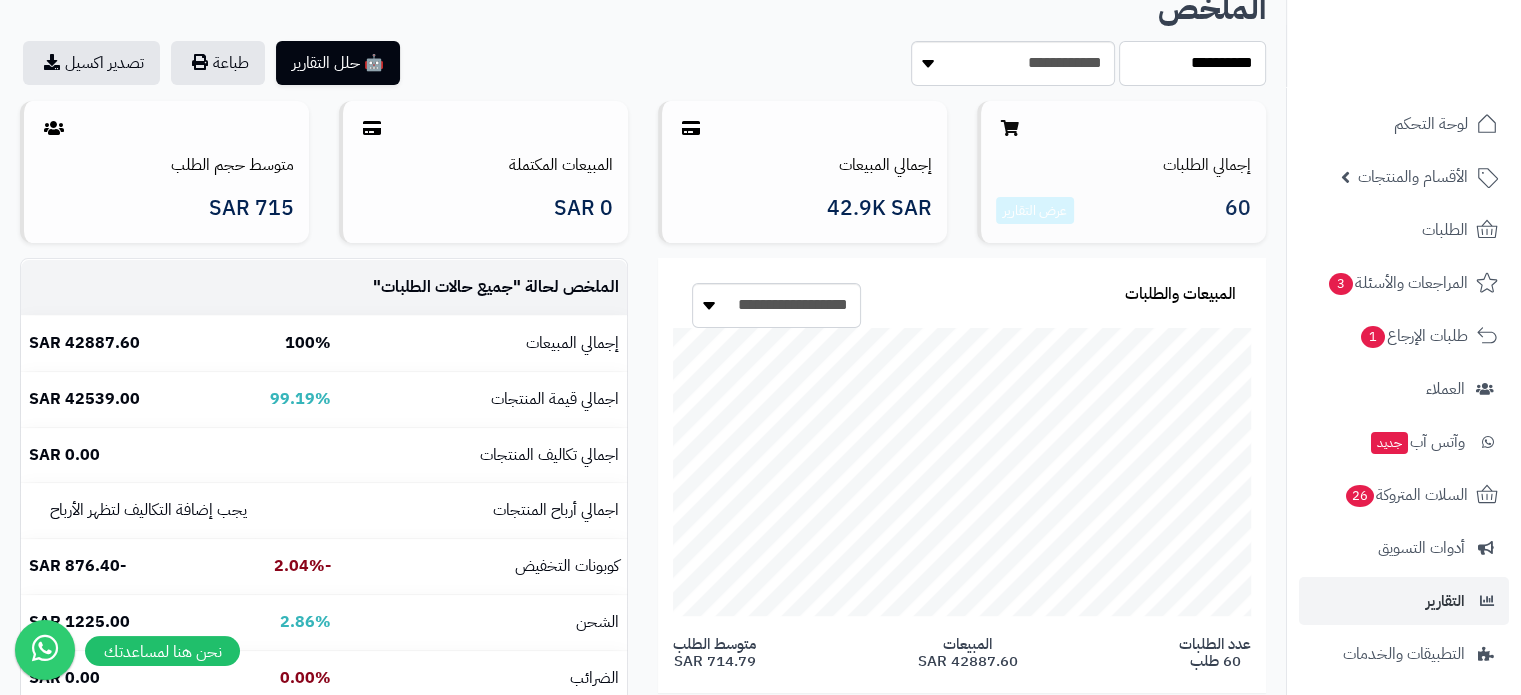 scroll, scrollTop: 133, scrollLeft: 0, axis: vertical 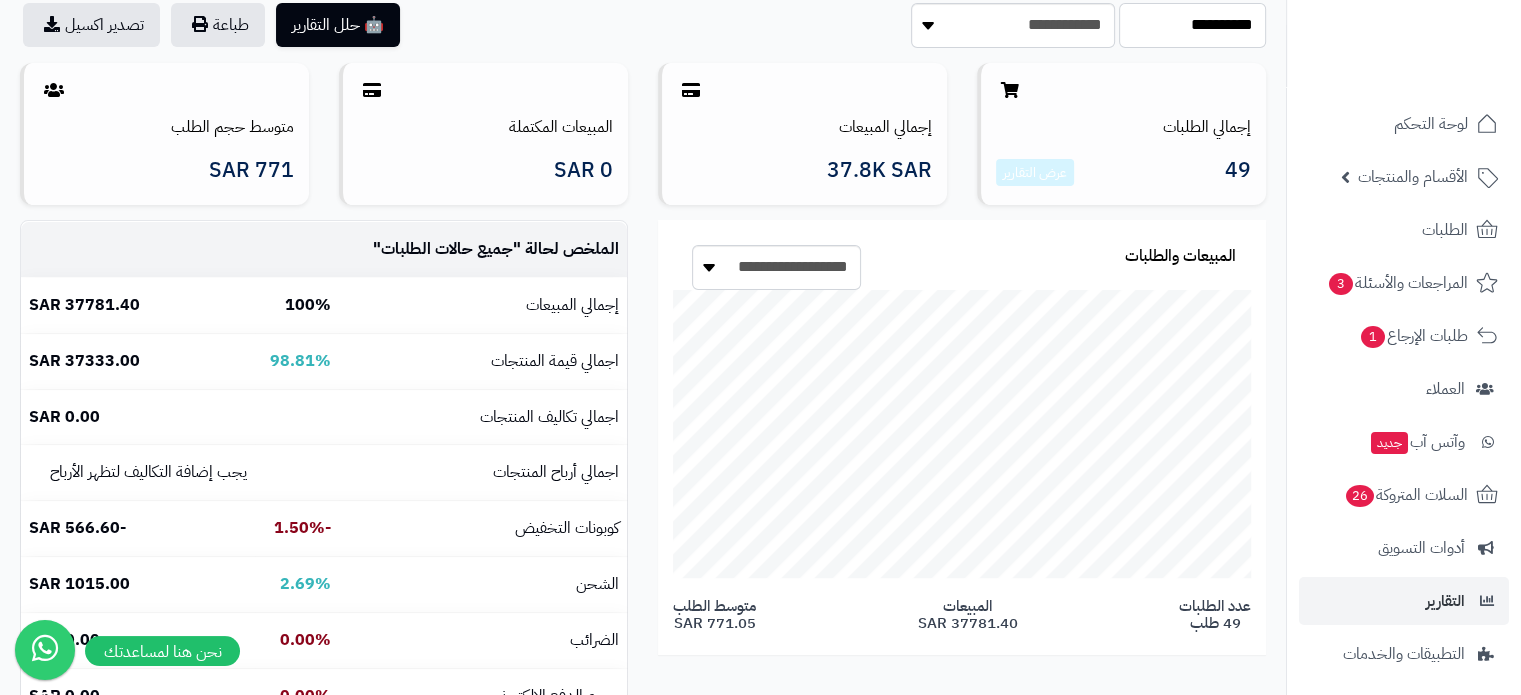 click on "**********" at bounding box center (1192, 25) 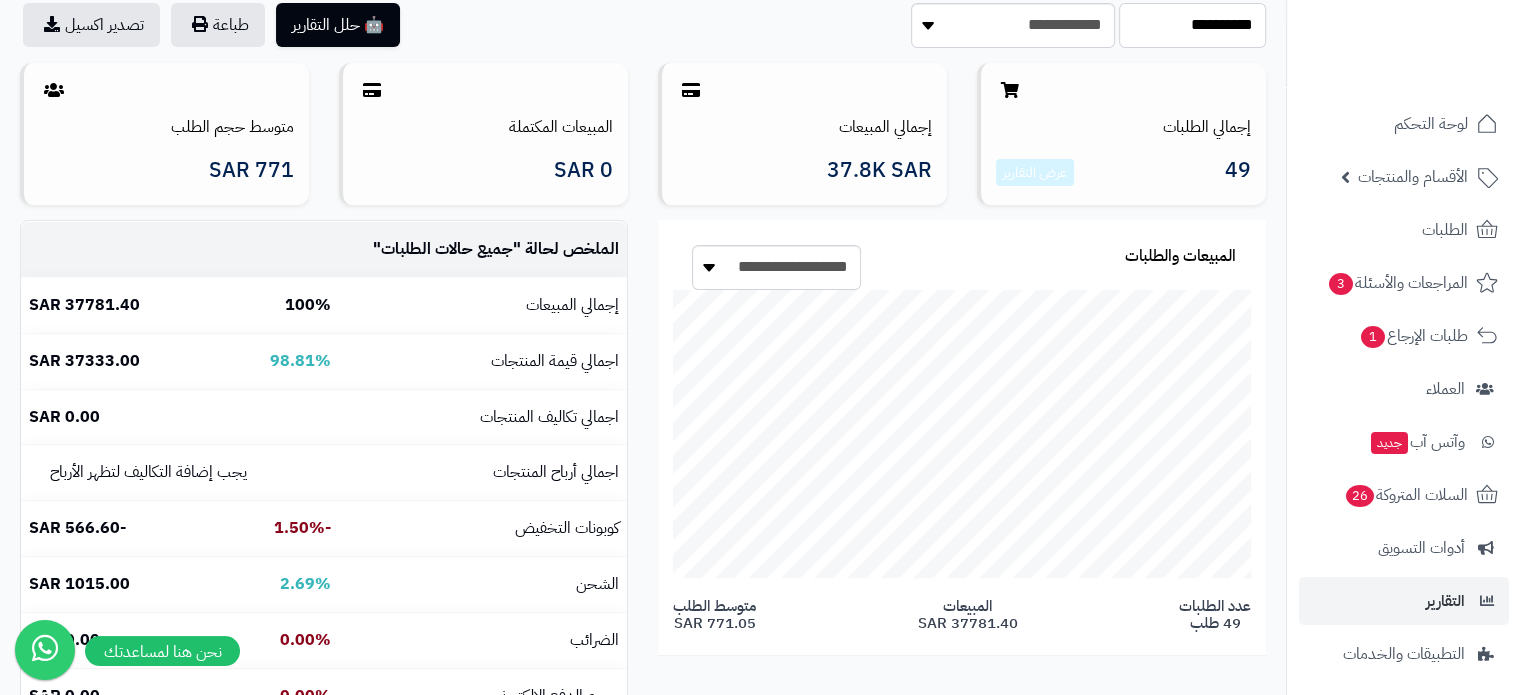 click on "**********" at bounding box center [1192, 25] 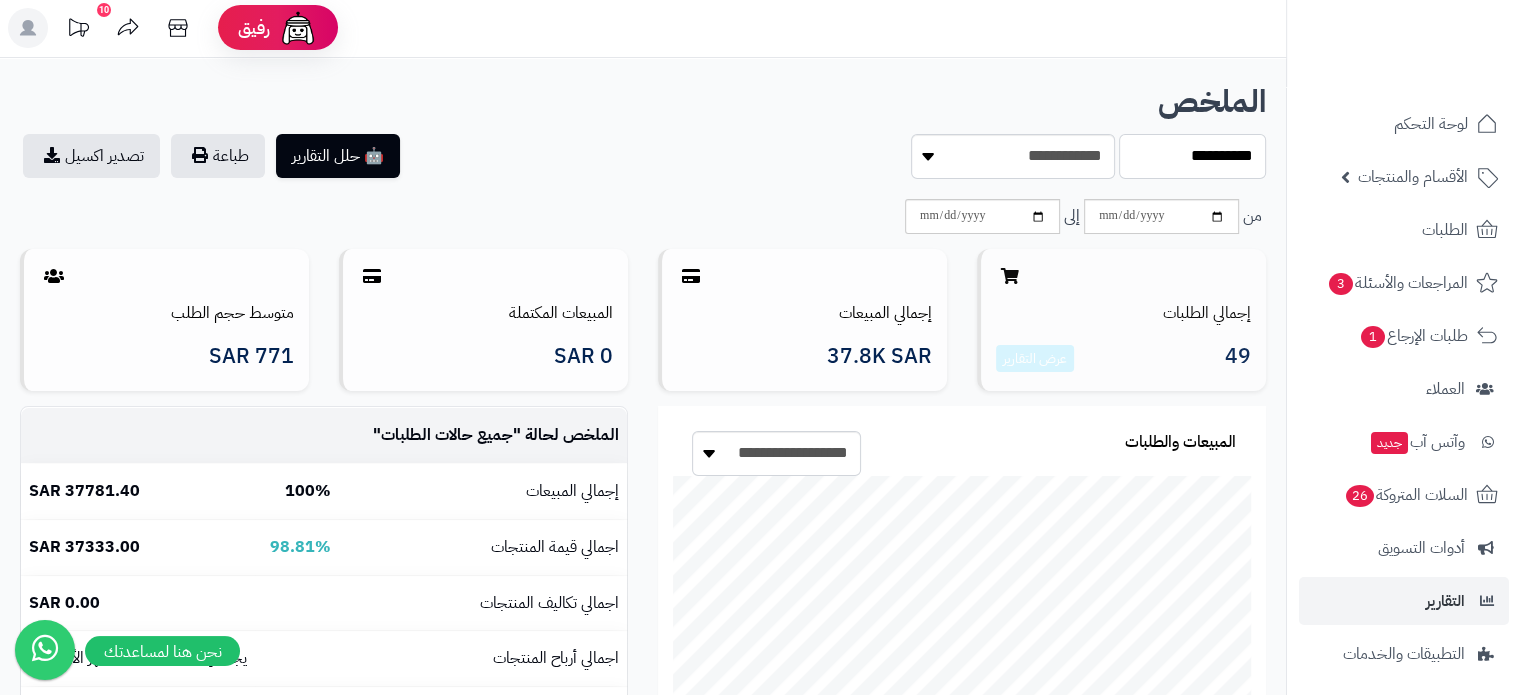 scroll, scrollTop: 0, scrollLeft: 0, axis: both 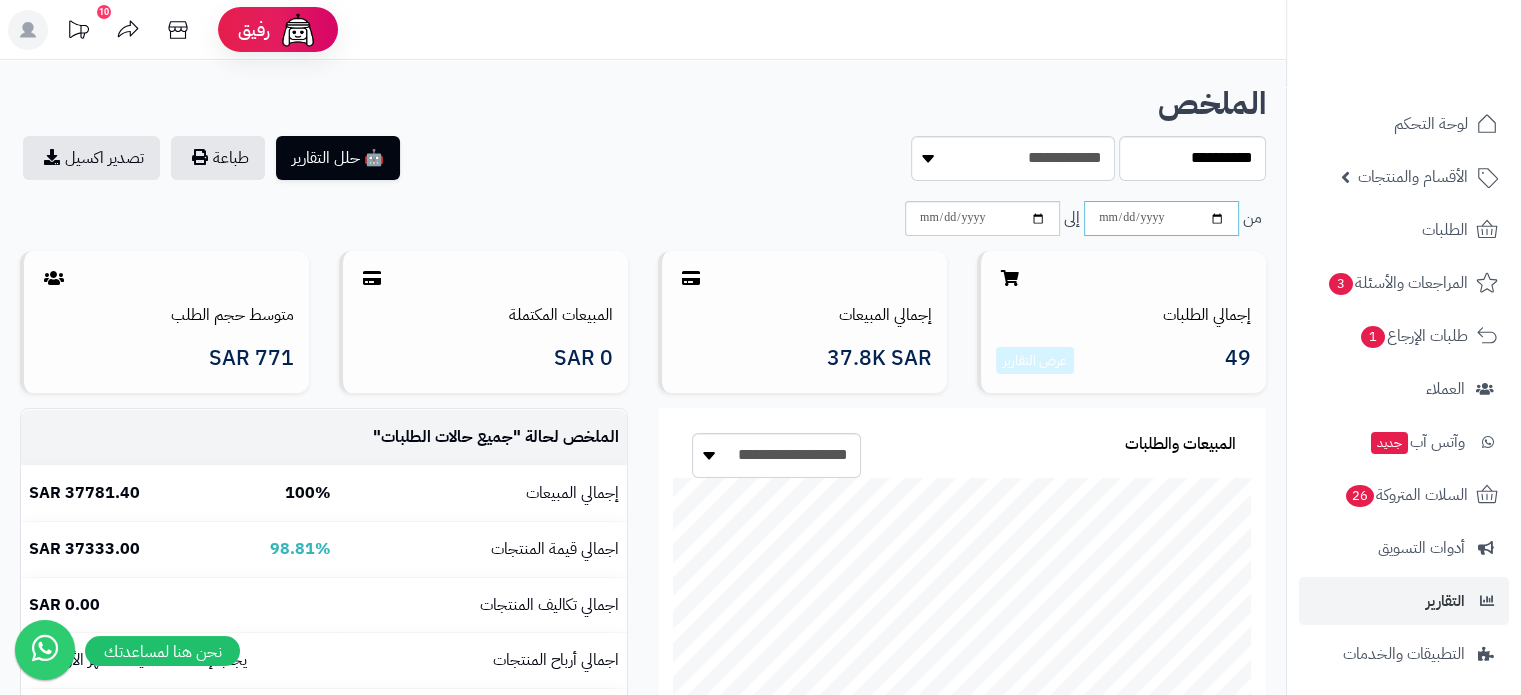 click at bounding box center [1161, 218] 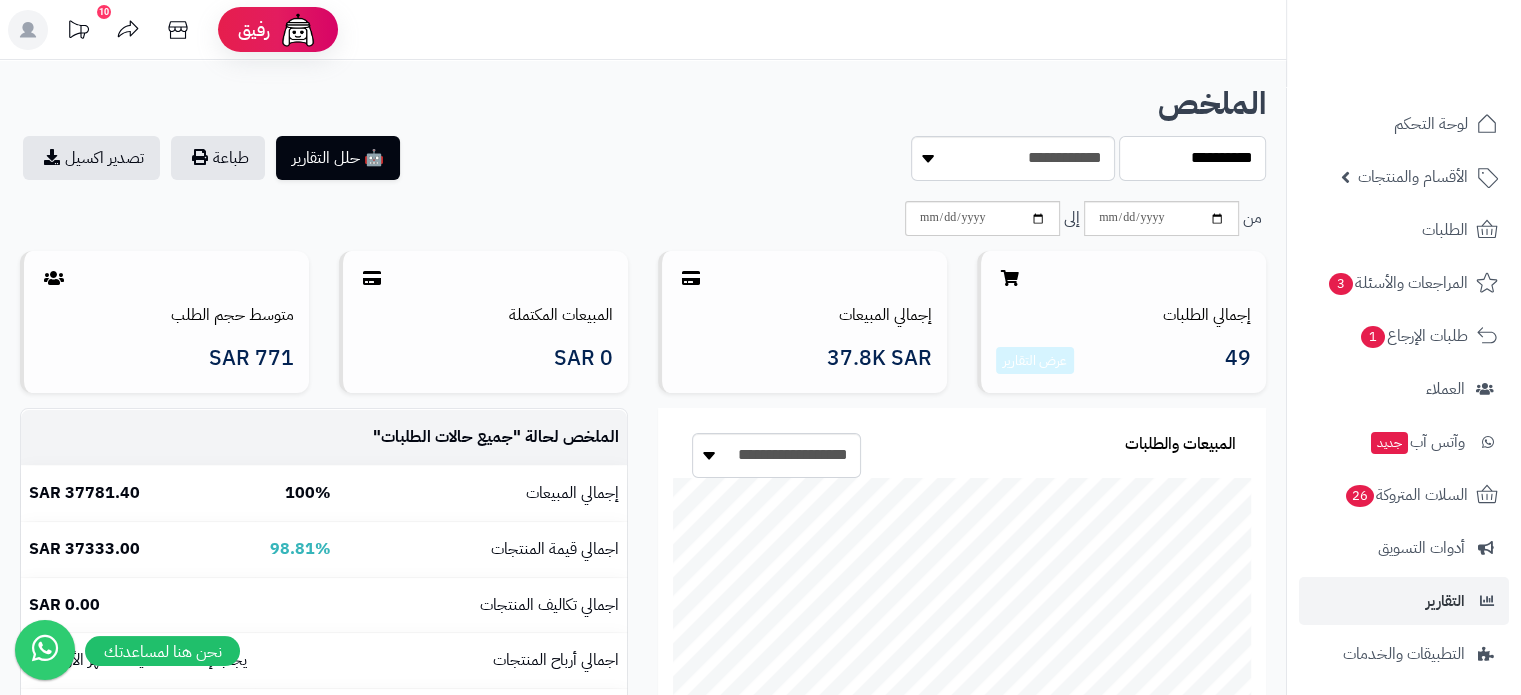 click on "**********" at bounding box center [1192, 158] 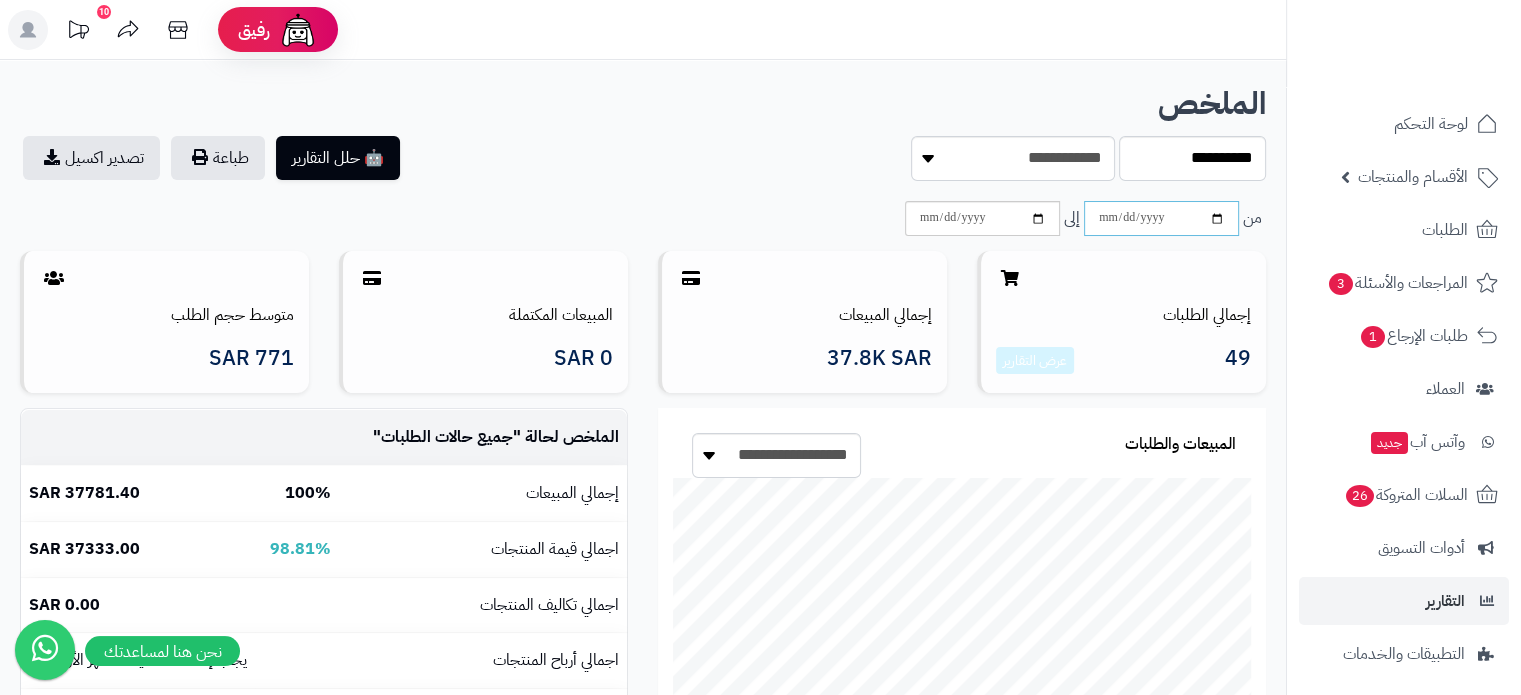click at bounding box center [1161, 218] 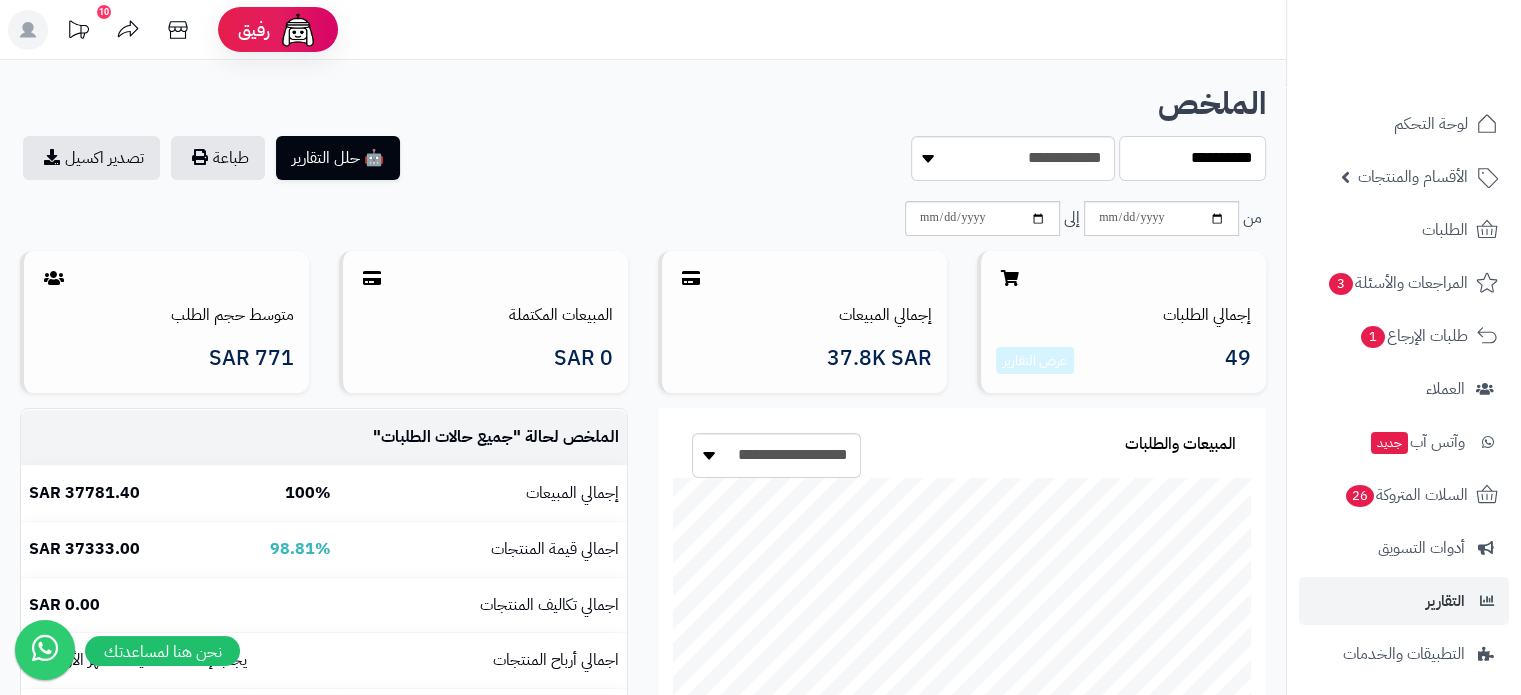 click on "**********" at bounding box center (1192, 158) 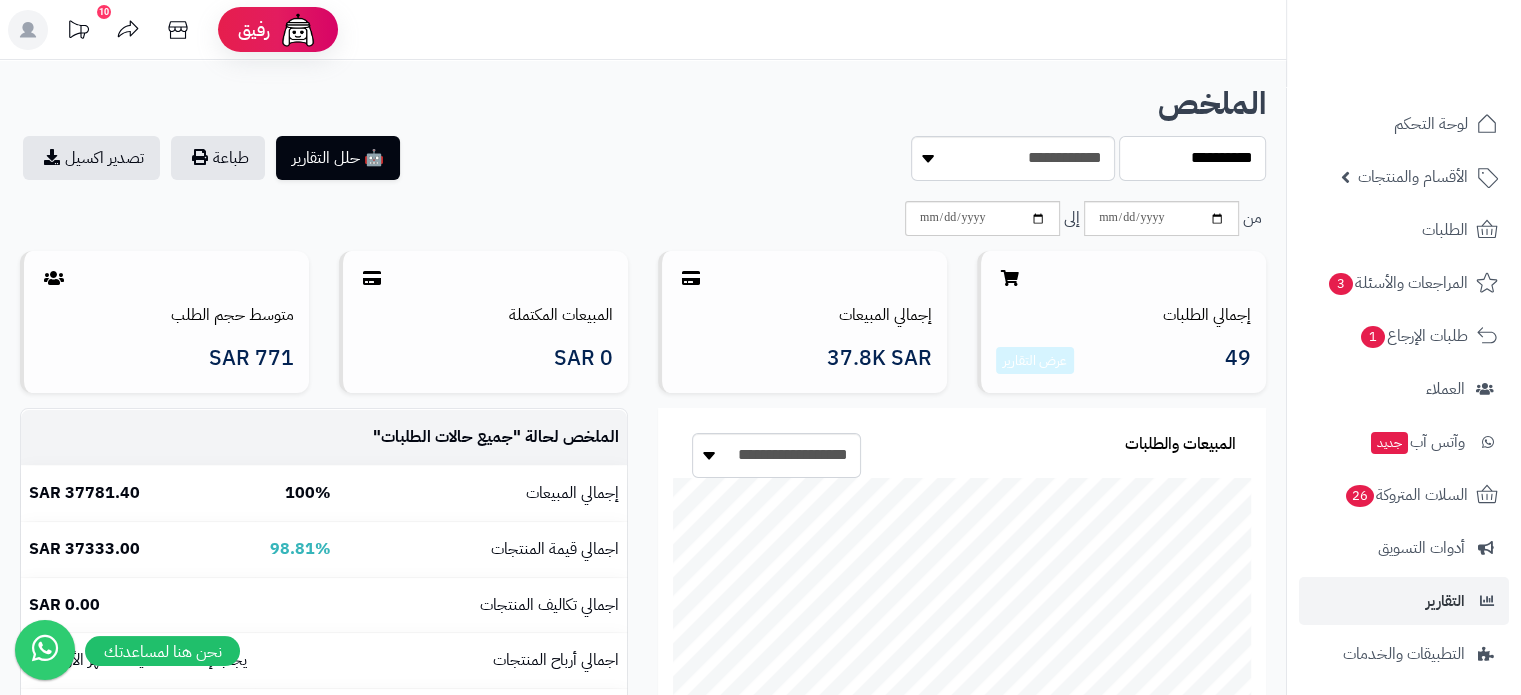 select on "*****" 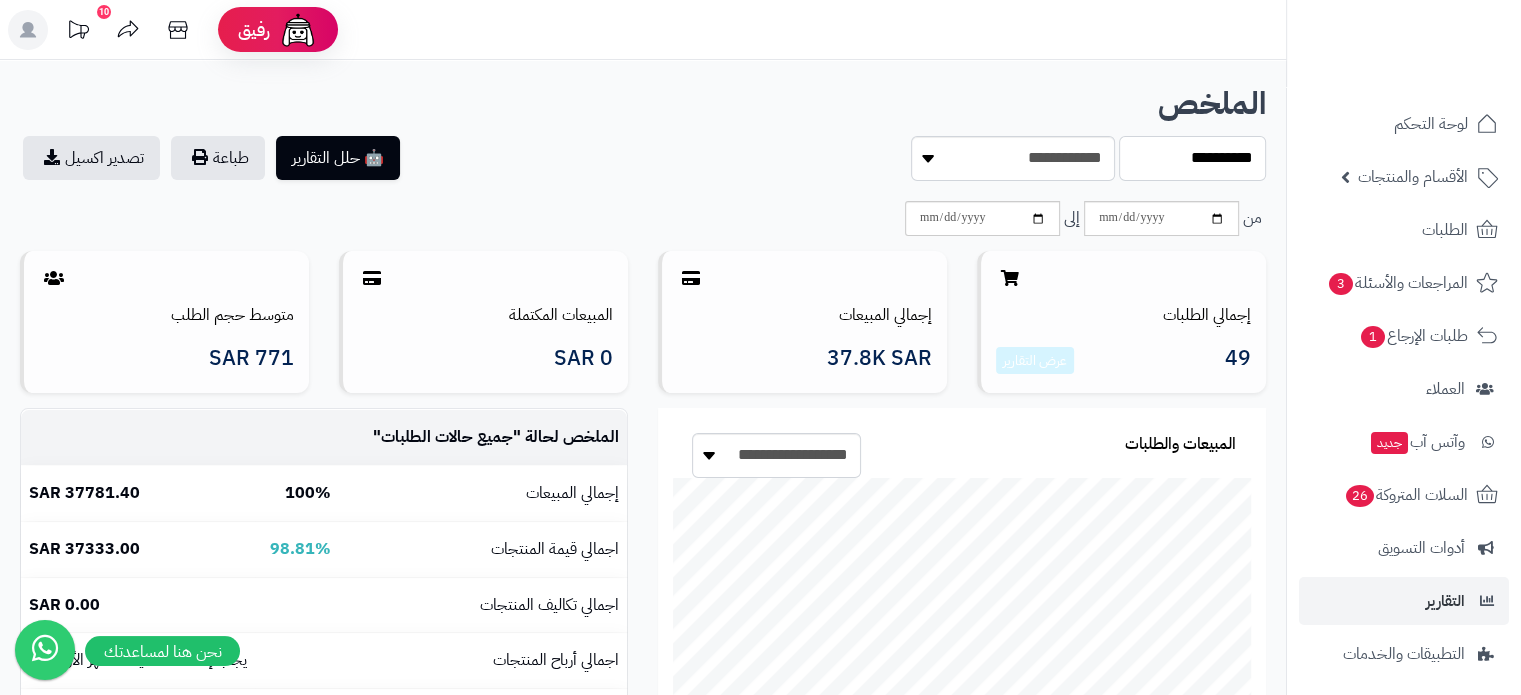 click on "**********" at bounding box center (1192, 158) 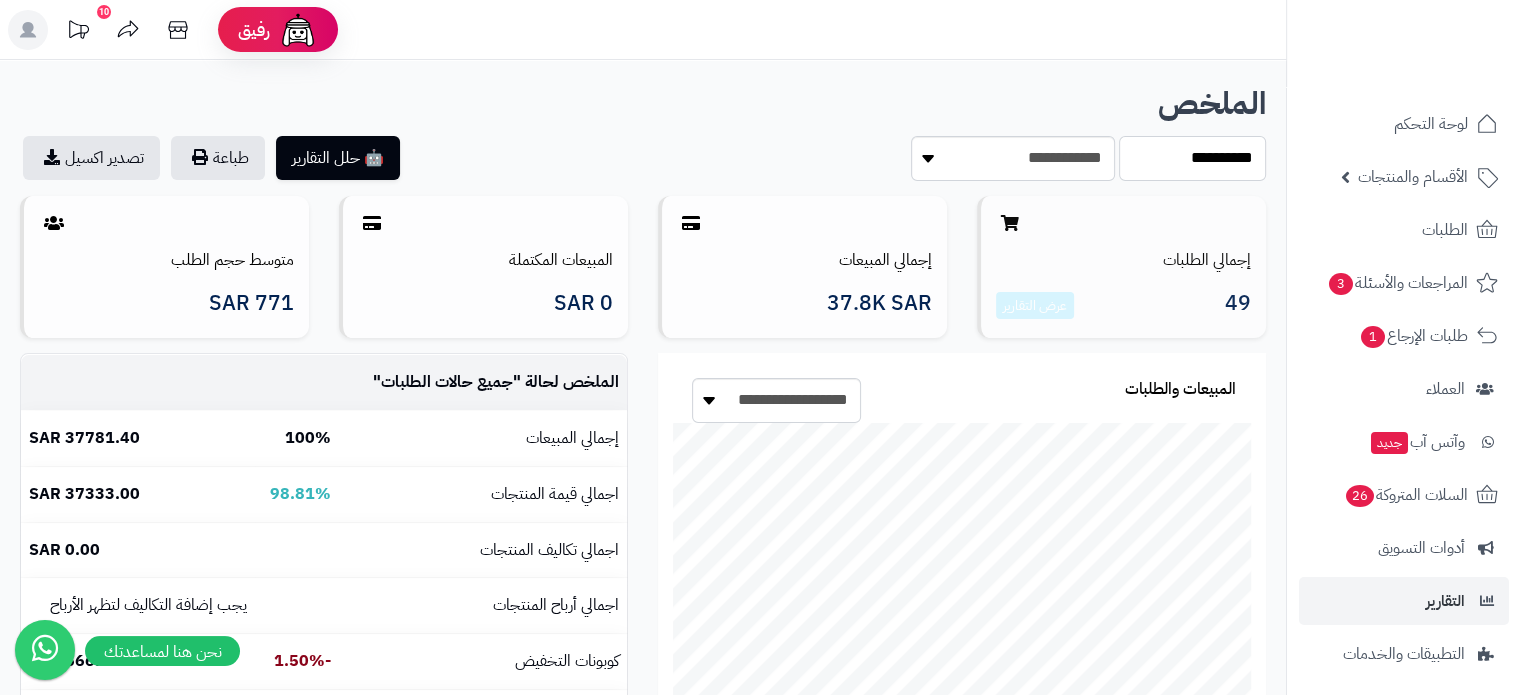 scroll, scrollTop: 133, scrollLeft: 0, axis: vertical 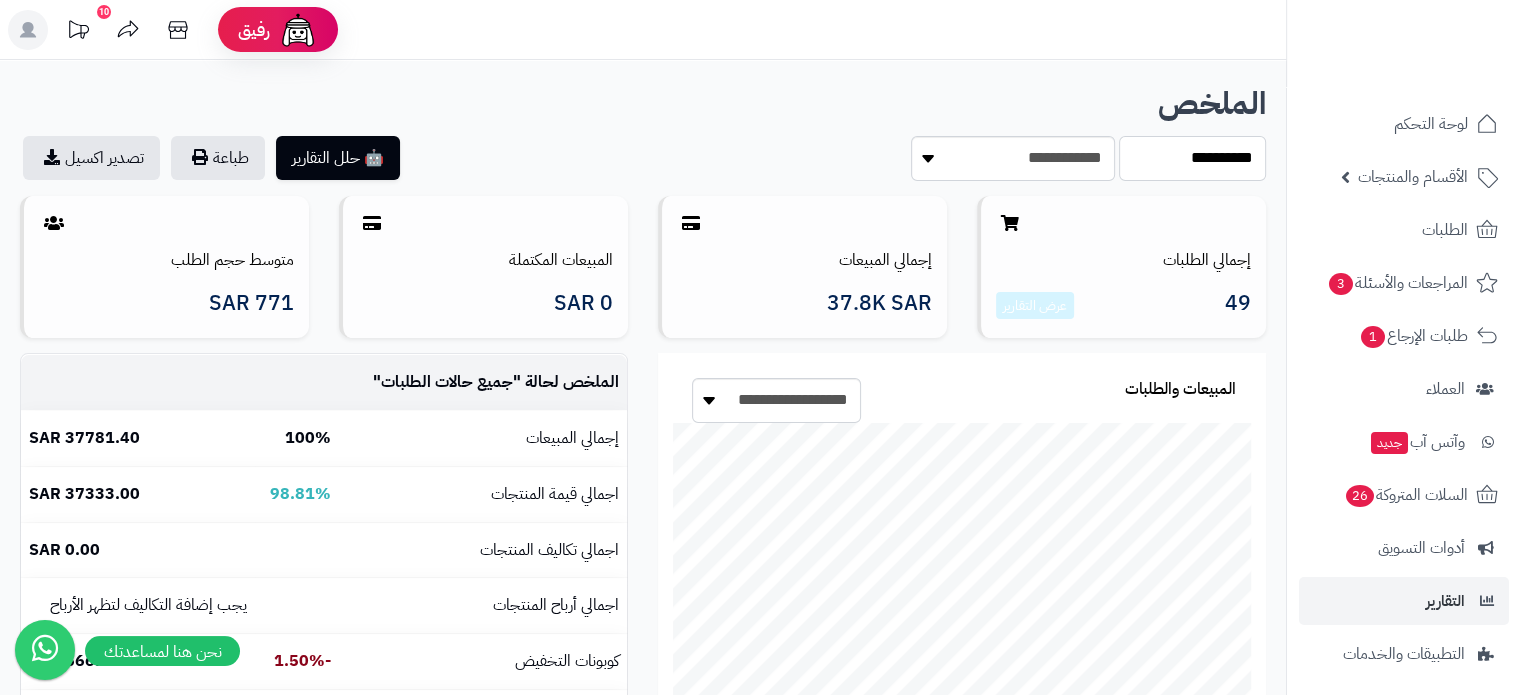 click on "**********" at bounding box center (1192, 158) 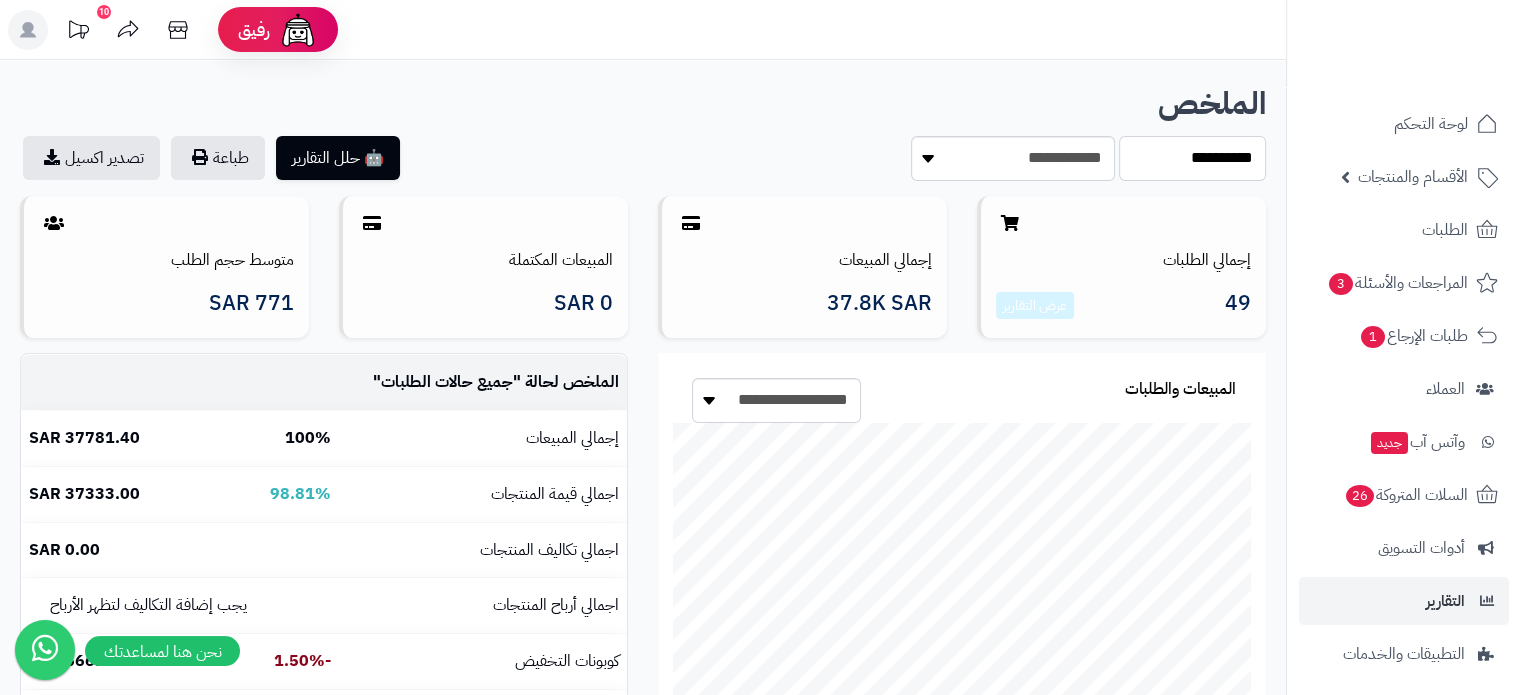 select on "****" 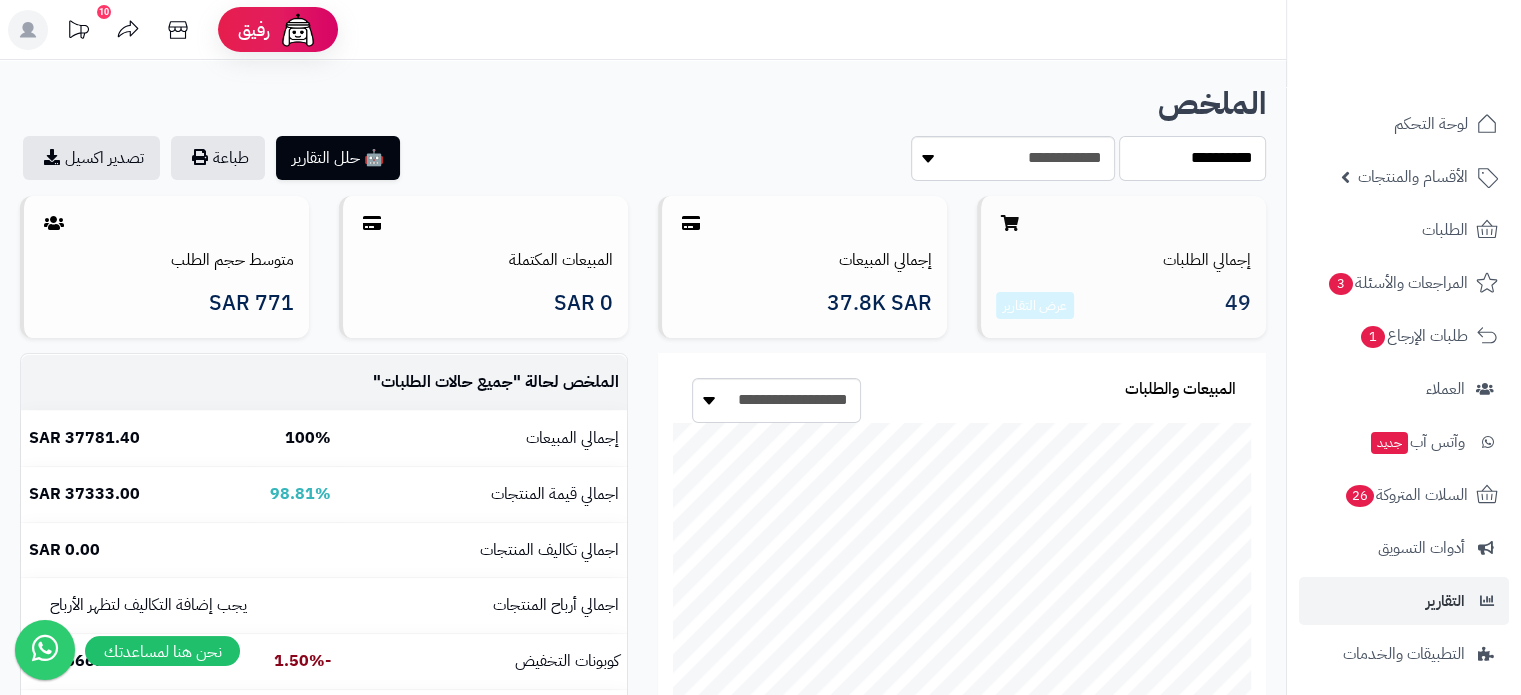 scroll, scrollTop: 2, scrollLeft: 0, axis: vertical 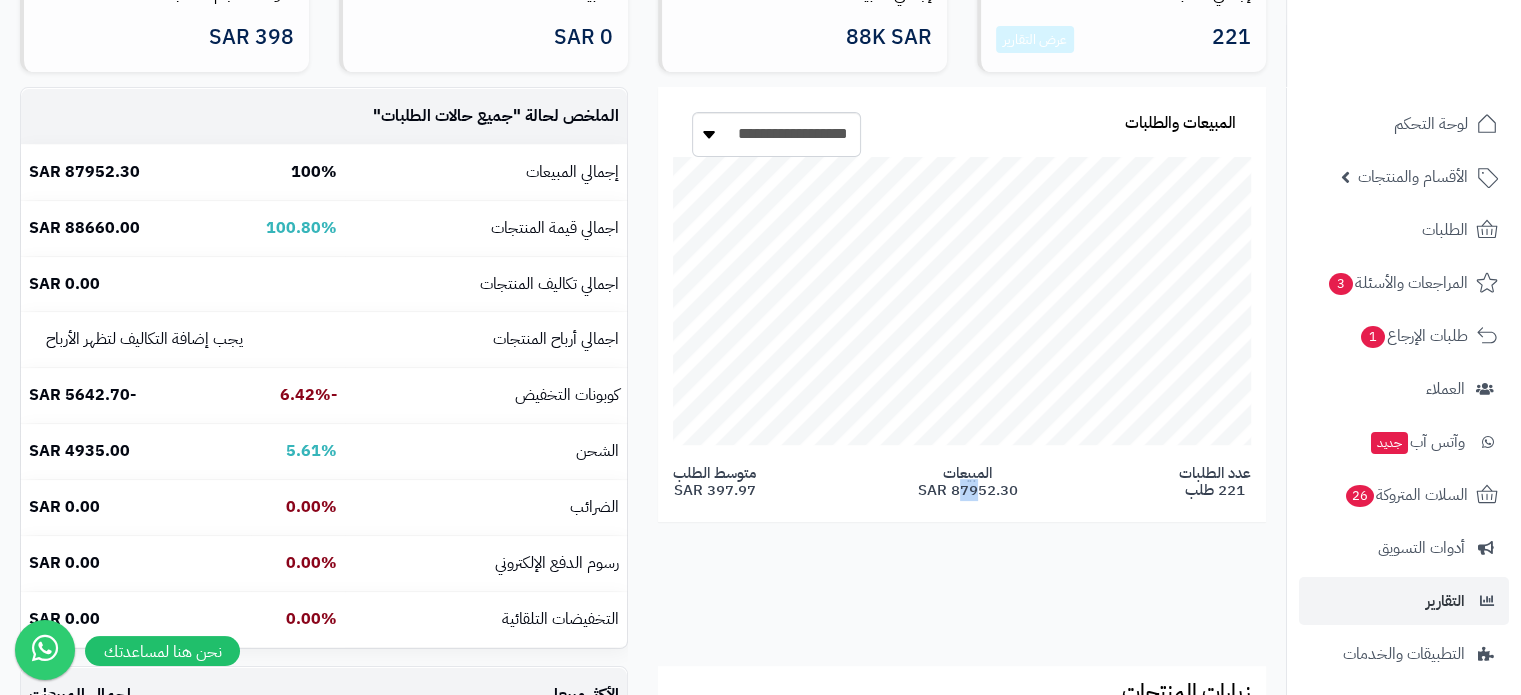 drag, startPoint x: 970, startPoint y: 489, endPoint x: 949, endPoint y: 488, distance: 21.023796 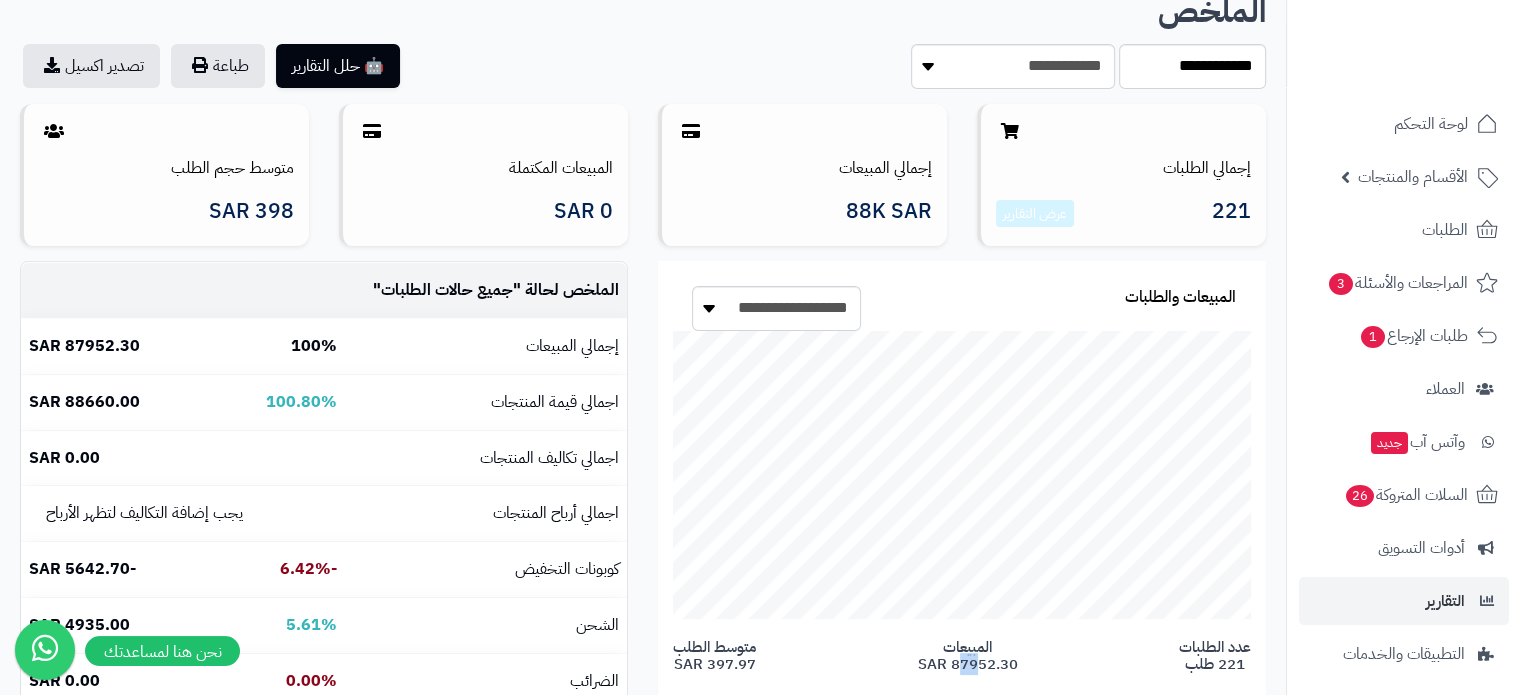 scroll, scrollTop: 0, scrollLeft: 0, axis: both 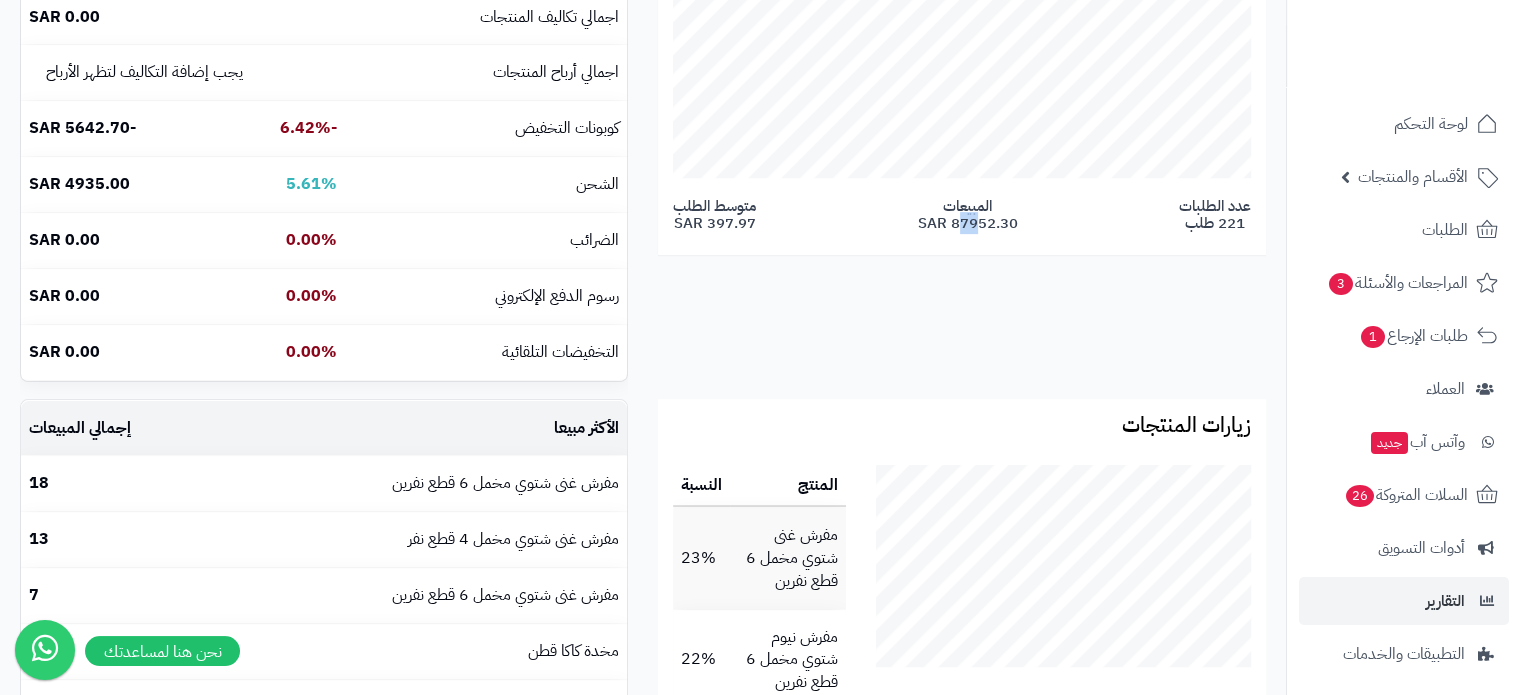 click on "**********" at bounding box center (643, 109) 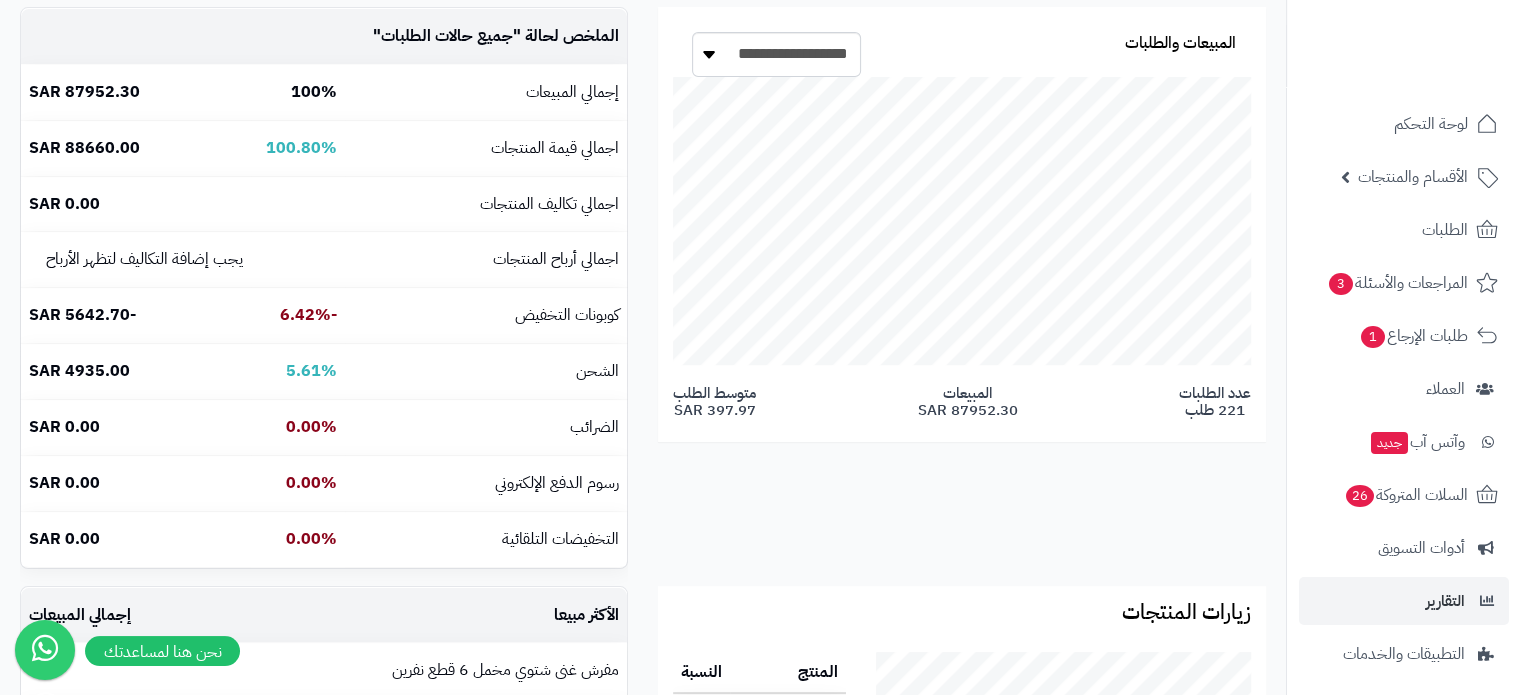 scroll, scrollTop: 133, scrollLeft: 0, axis: vertical 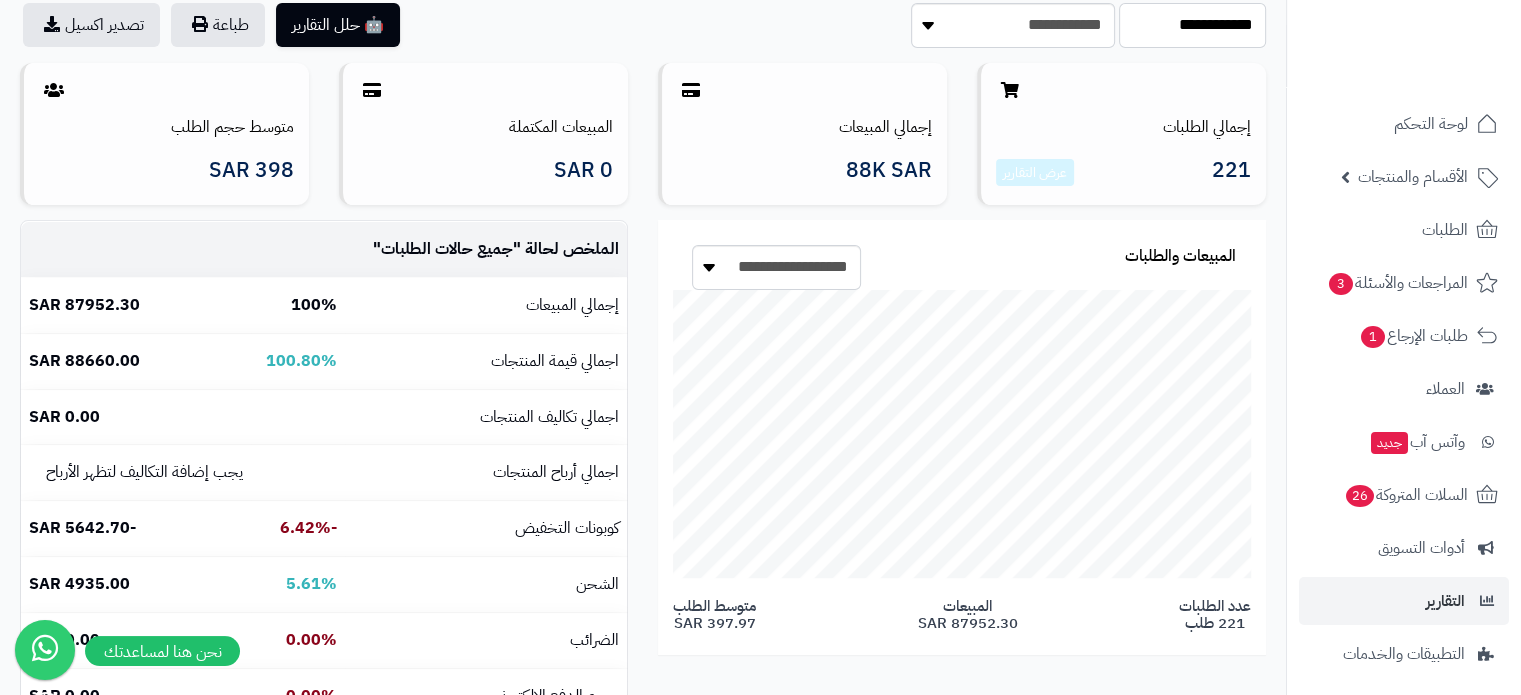 click on "**********" at bounding box center [1192, 25] 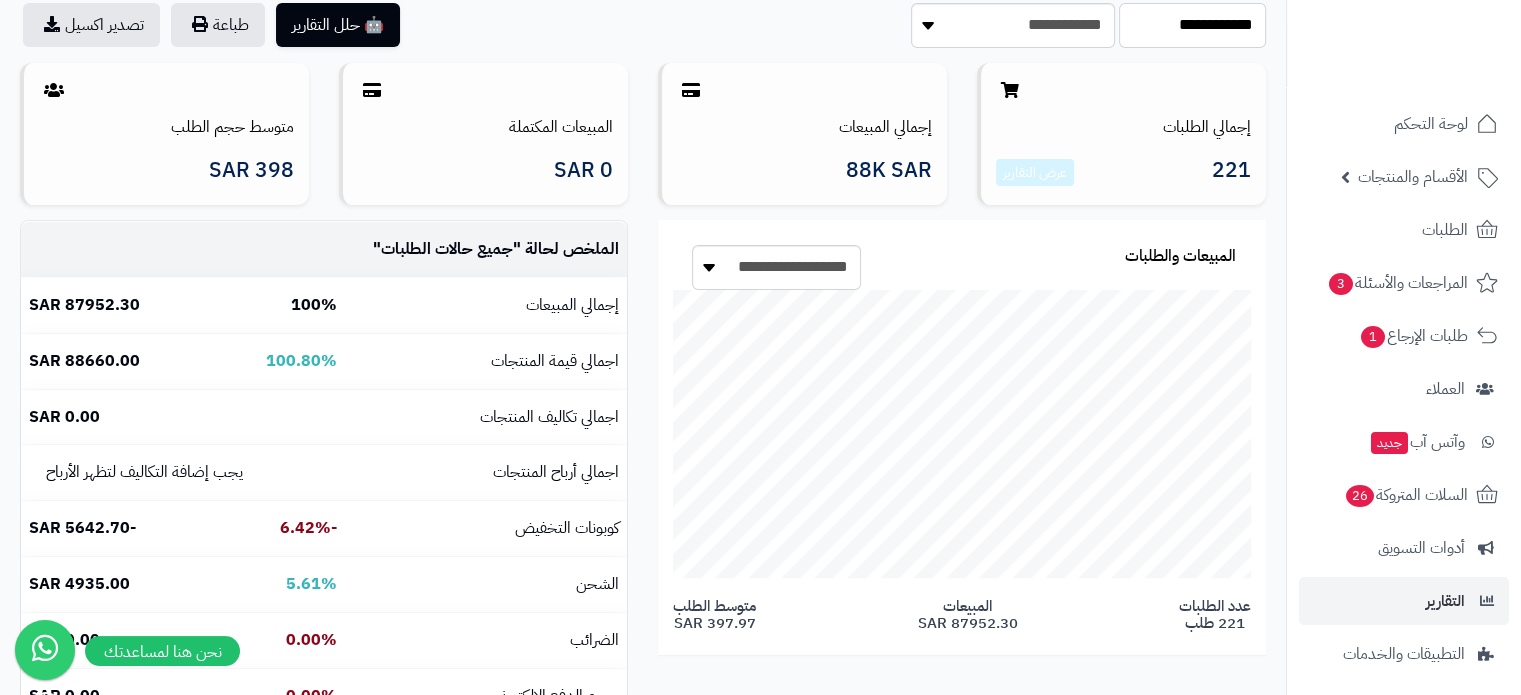select on "*****" 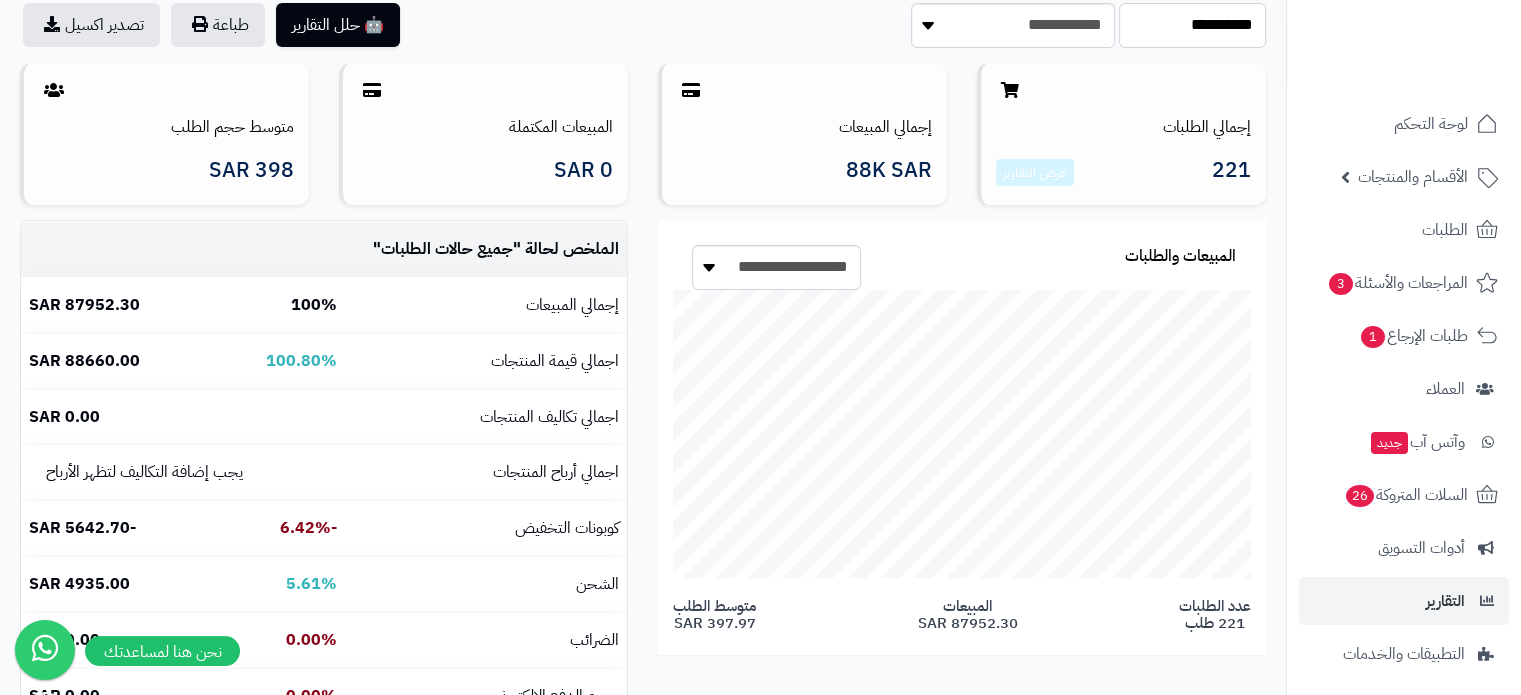 click on "**********" at bounding box center [1192, 25] 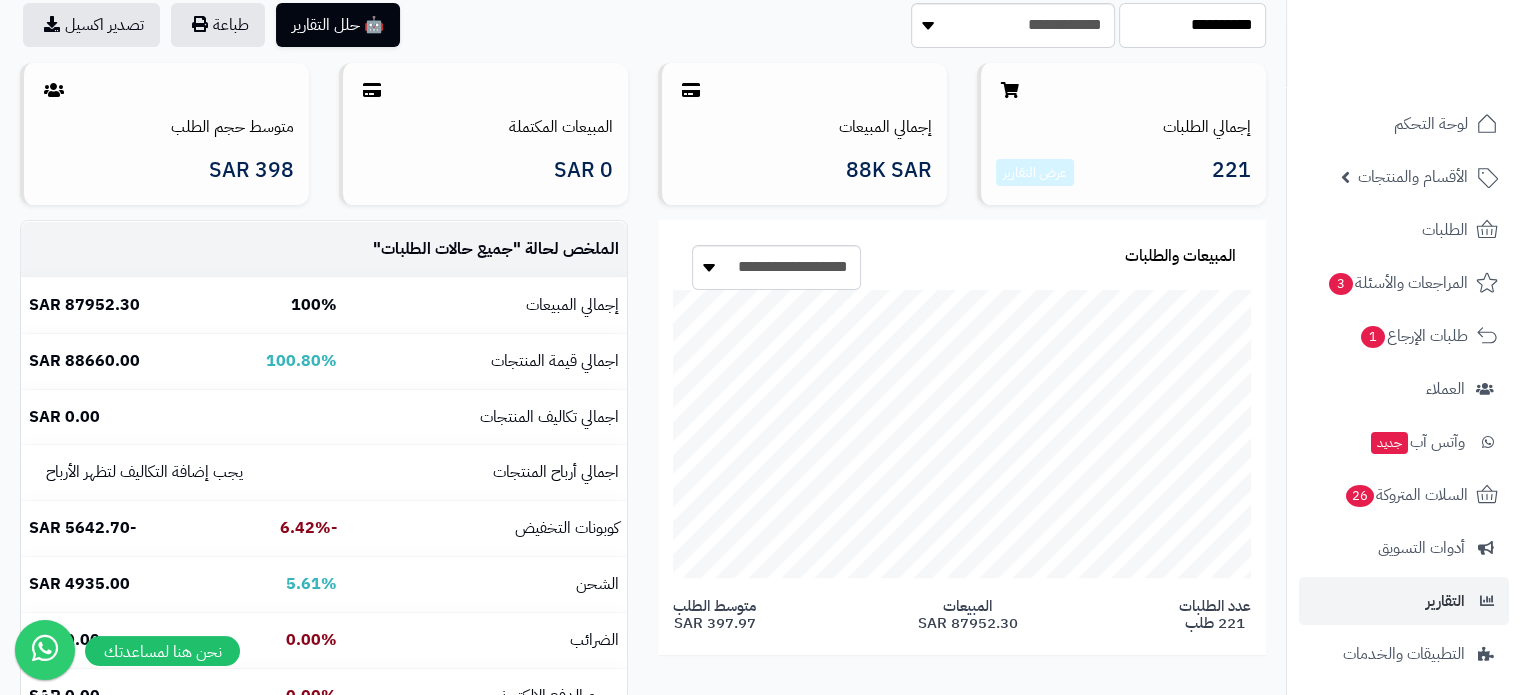 scroll, scrollTop: 261, scrollLeft: 0, axis: vertical 